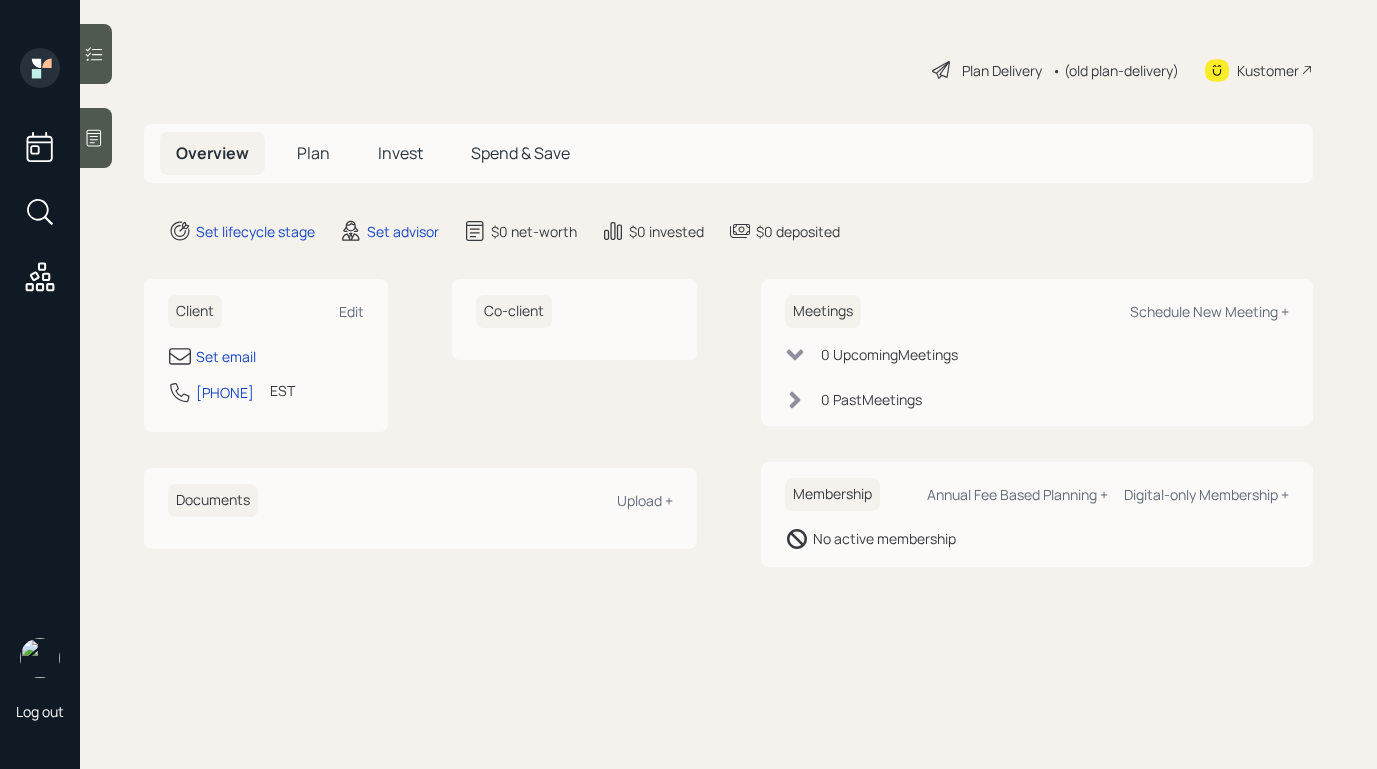 scroll, scrollTop: 0, scrollLeft: 0, axis: both 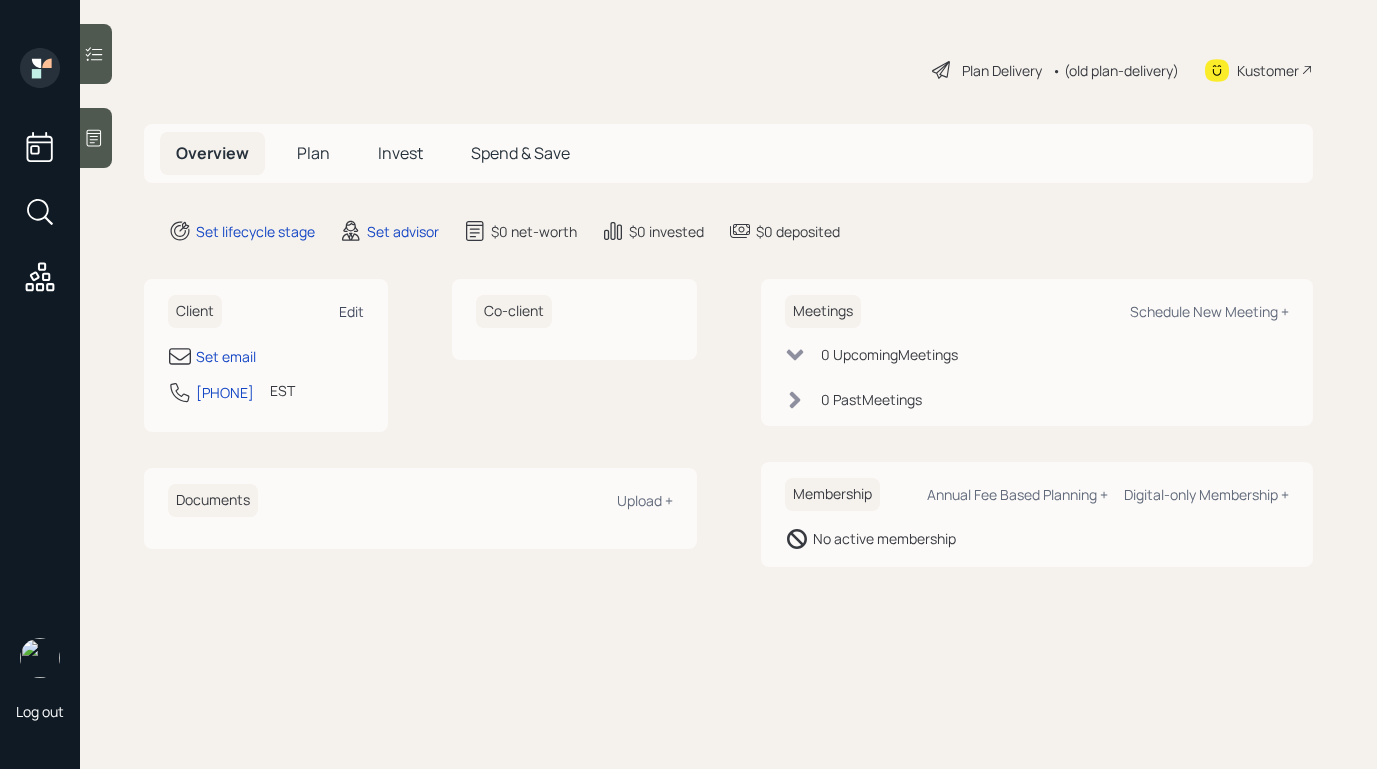 click on "Edit" at bounding box center [351, 311] 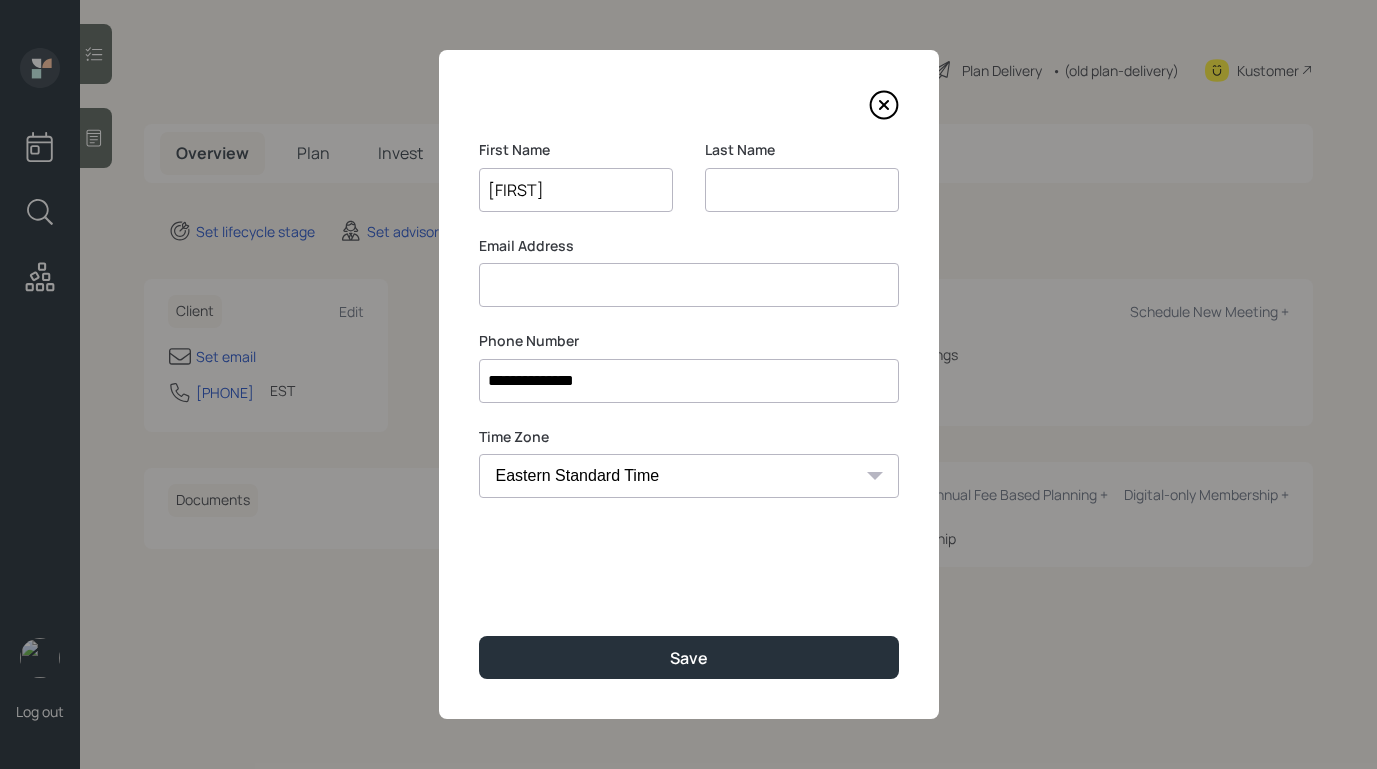 type on "[FIRST]" 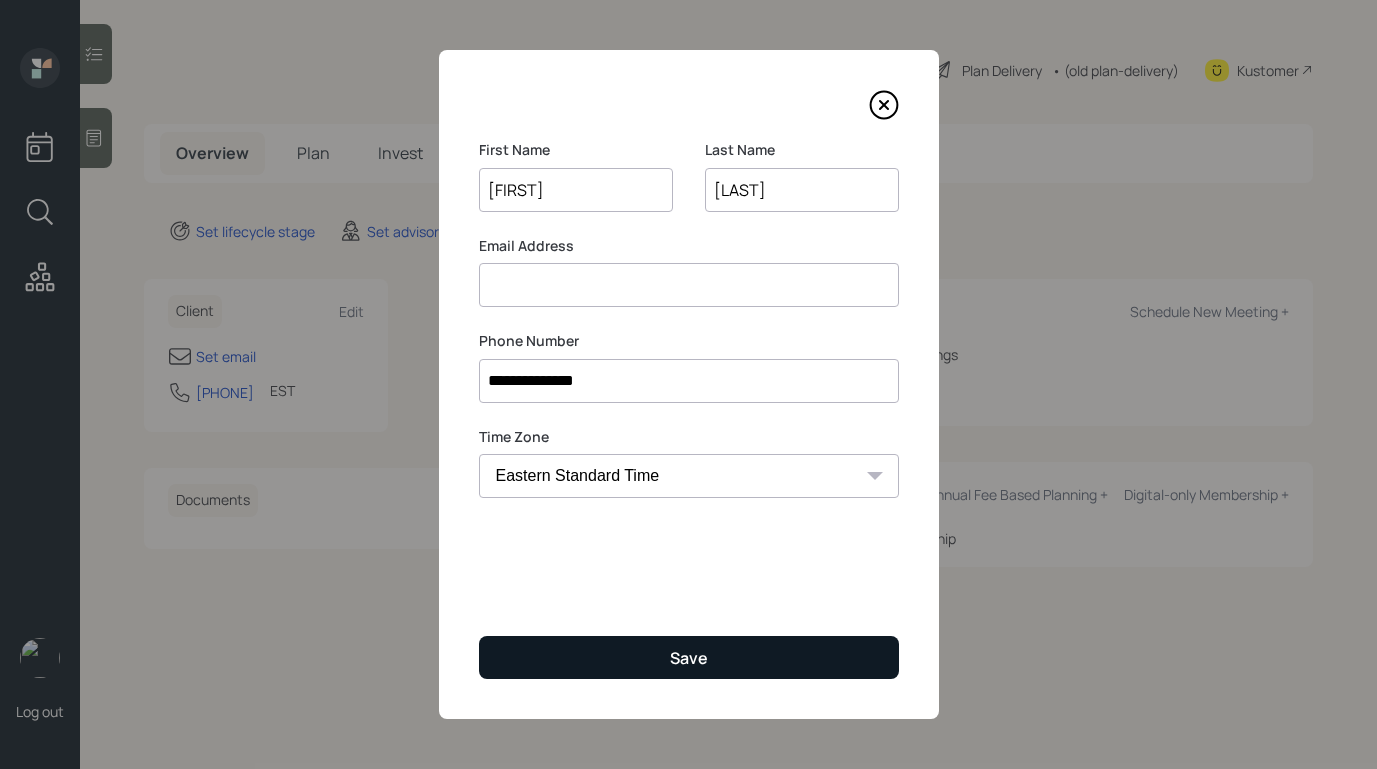 type on "[LAST]" 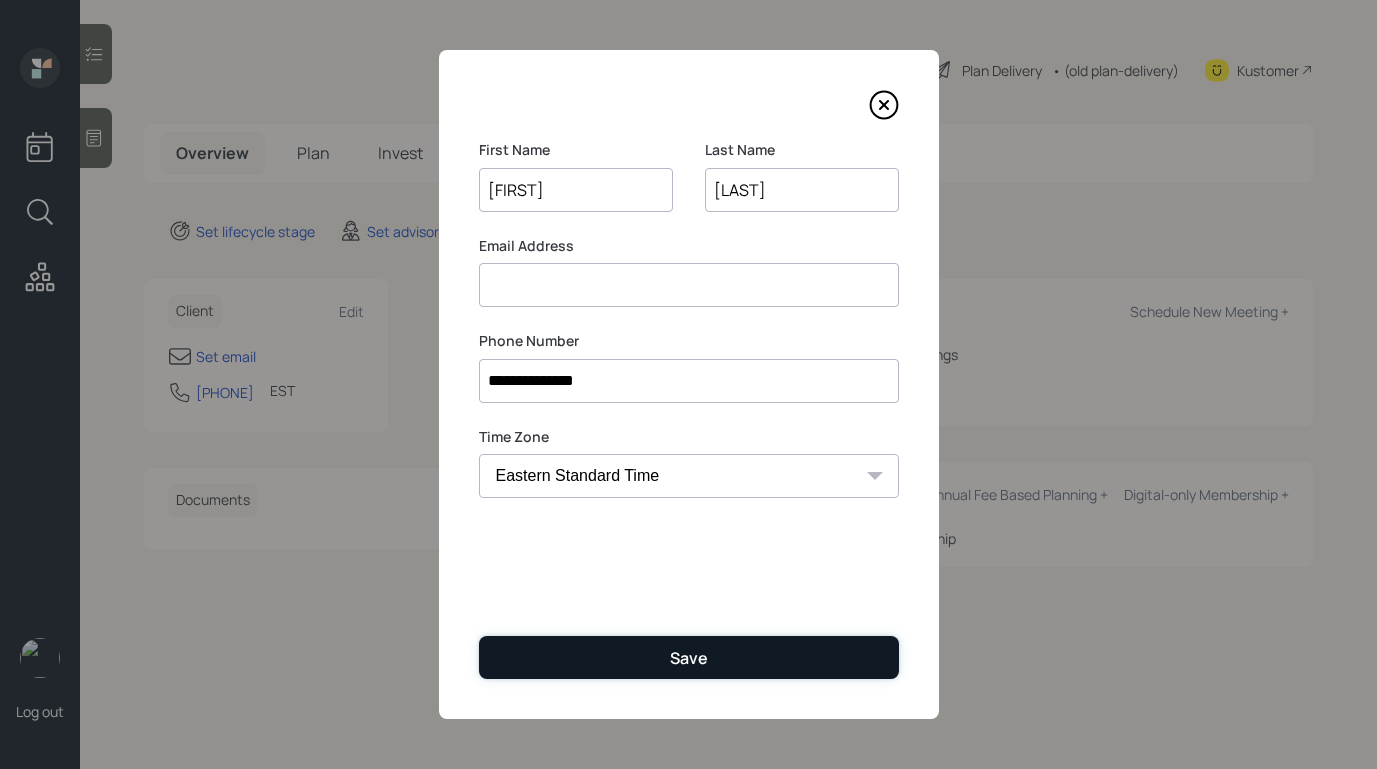click on "Save" at bounding box center (689, 657) 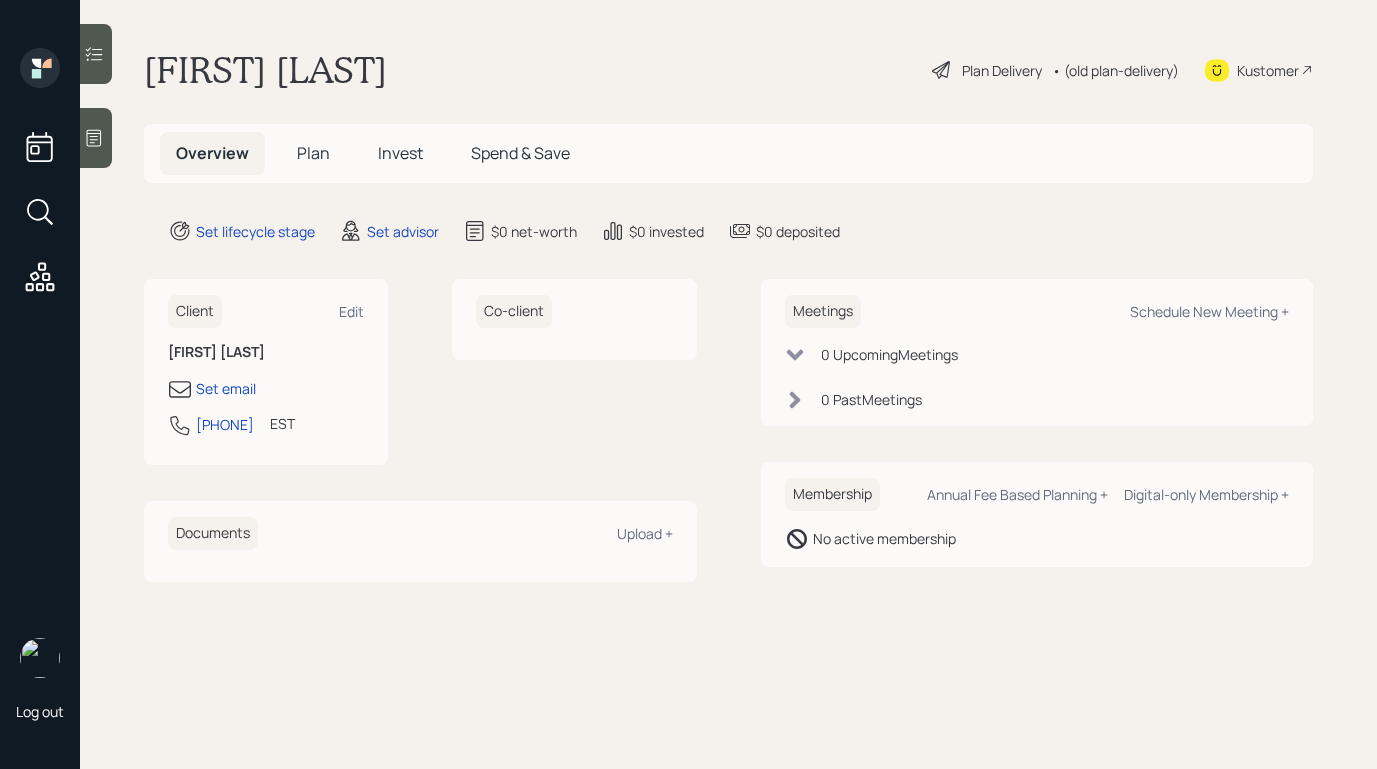 click on "Client Edit" at bounding box center (266, 311) 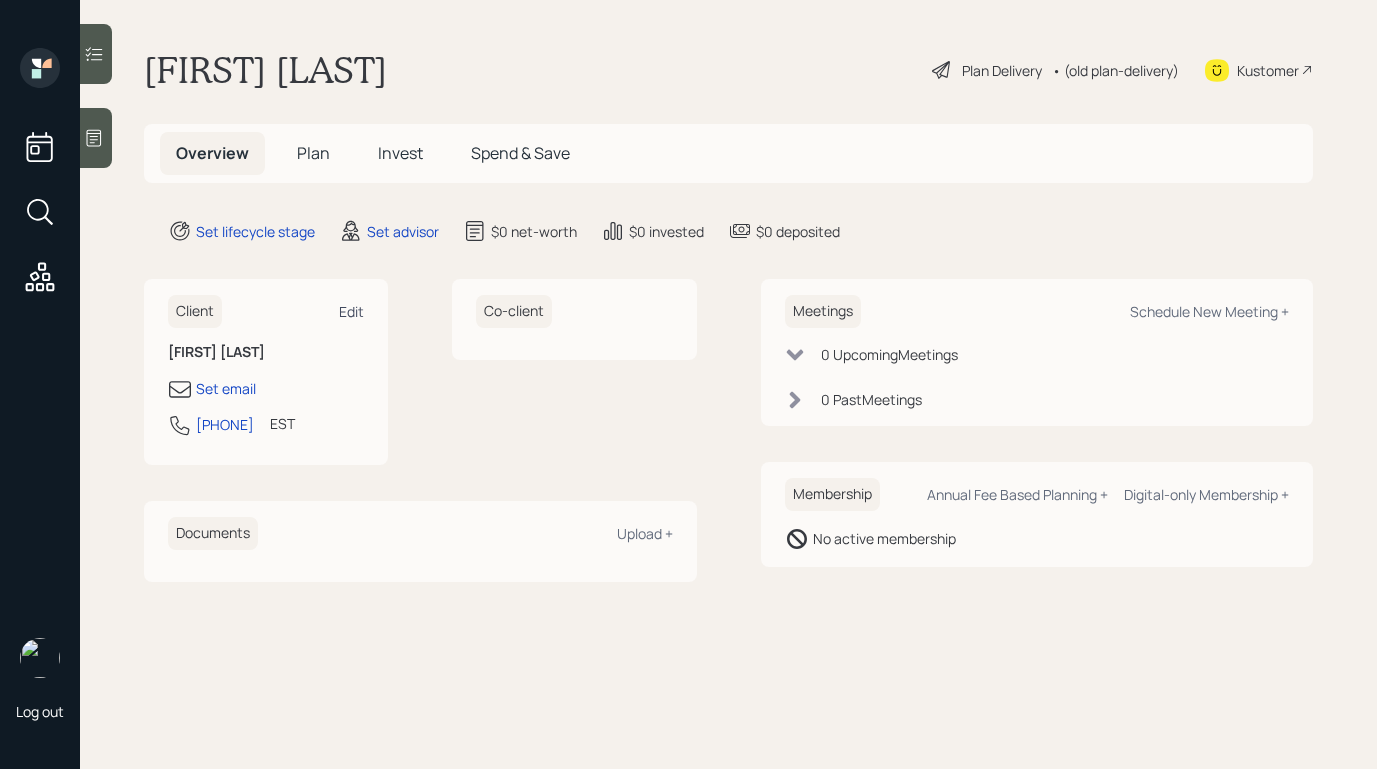 click on "Edit" at bounding box center (351, 311) 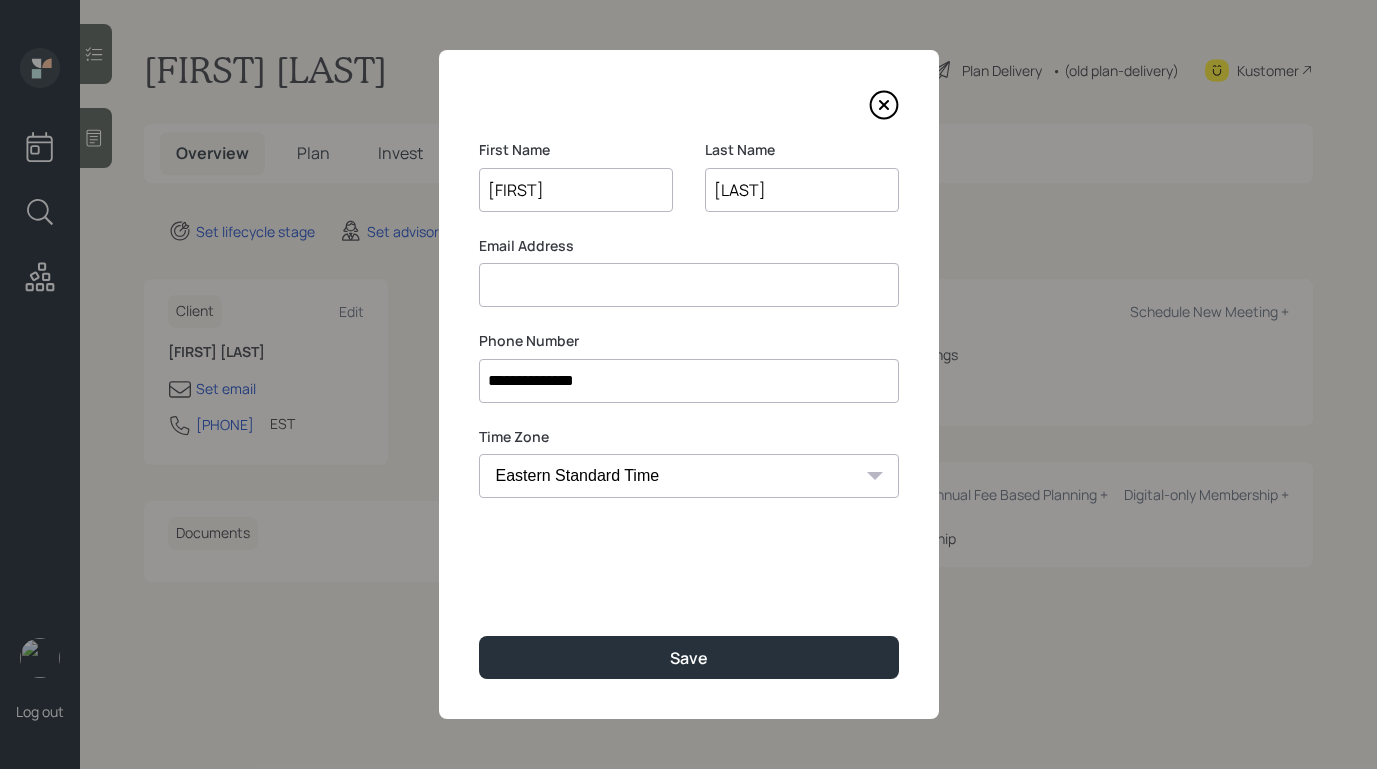 click at bounding box center (689, 285) 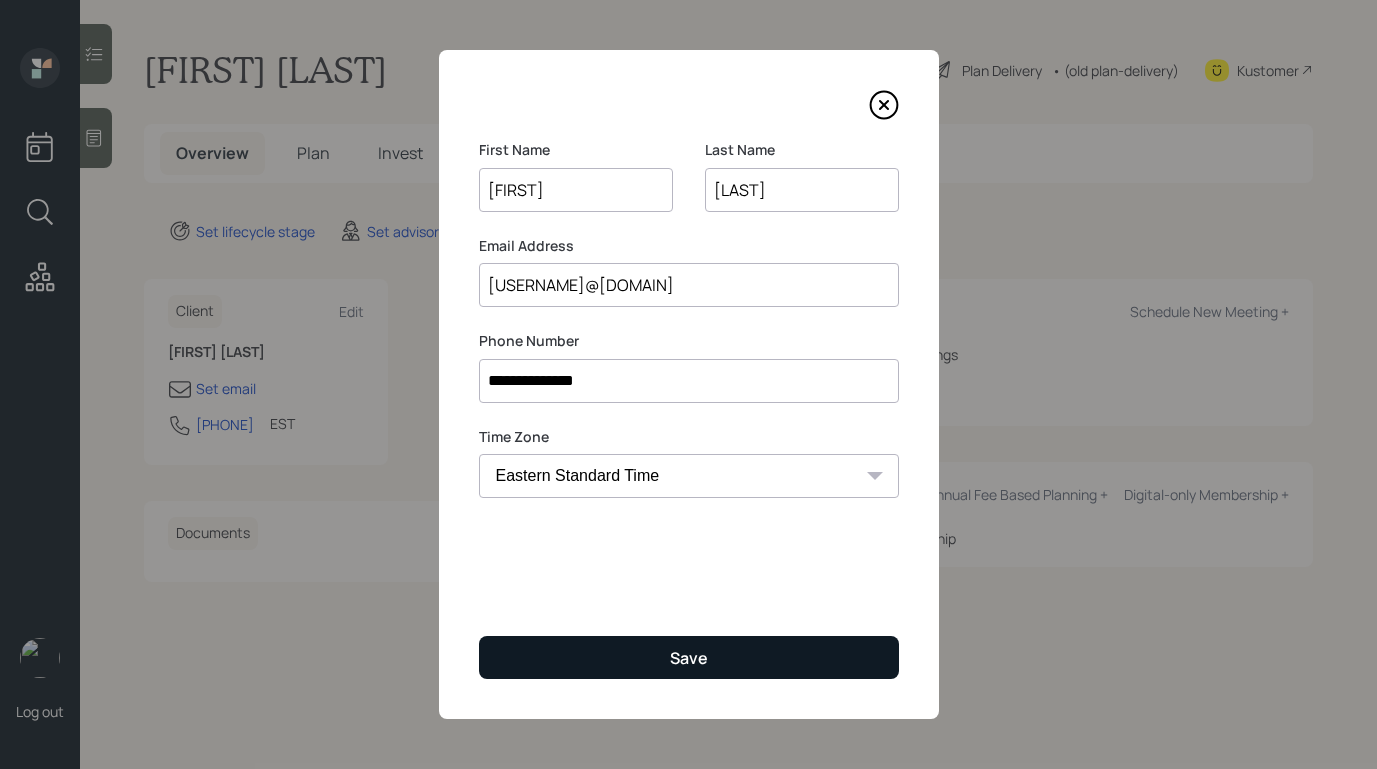 type on "hhunter1965@gmail.com" 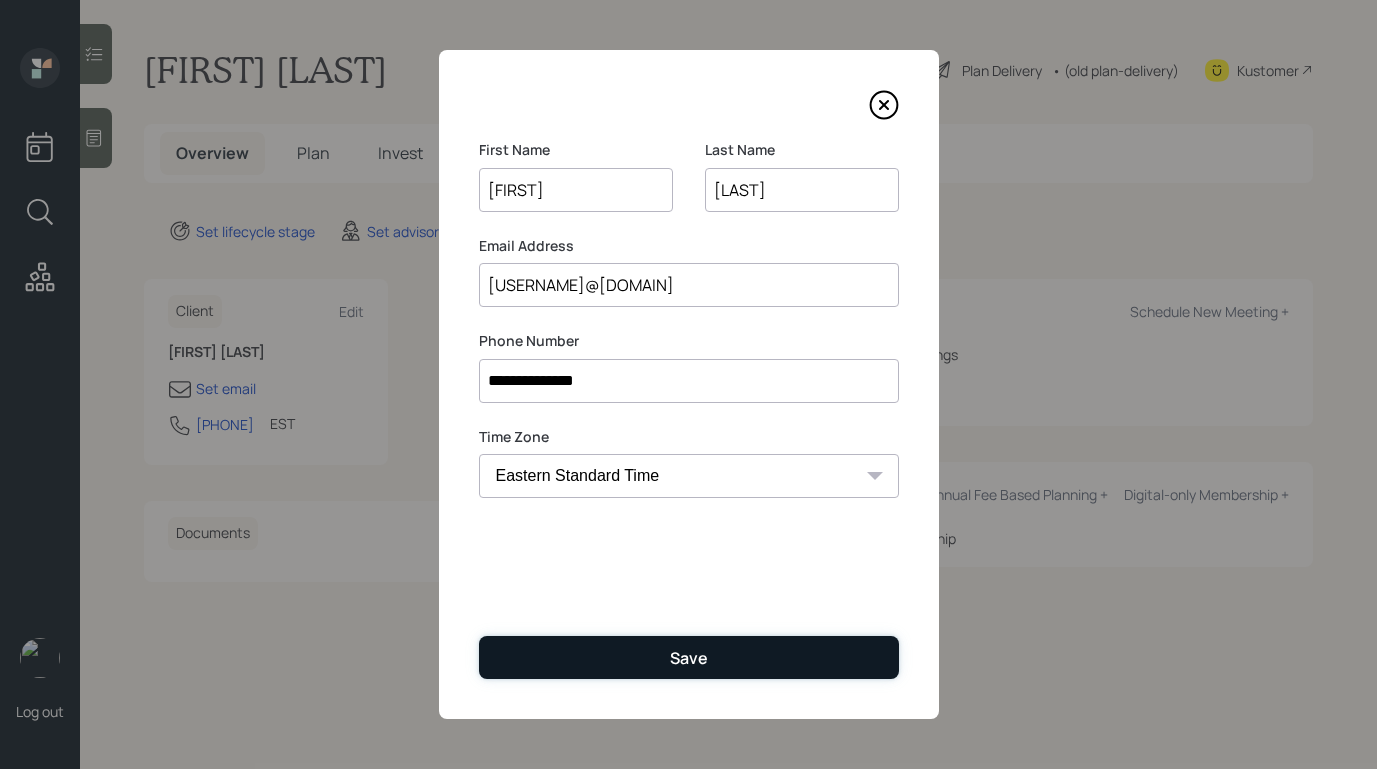 click on "Save" at bounding box center [689, 657] 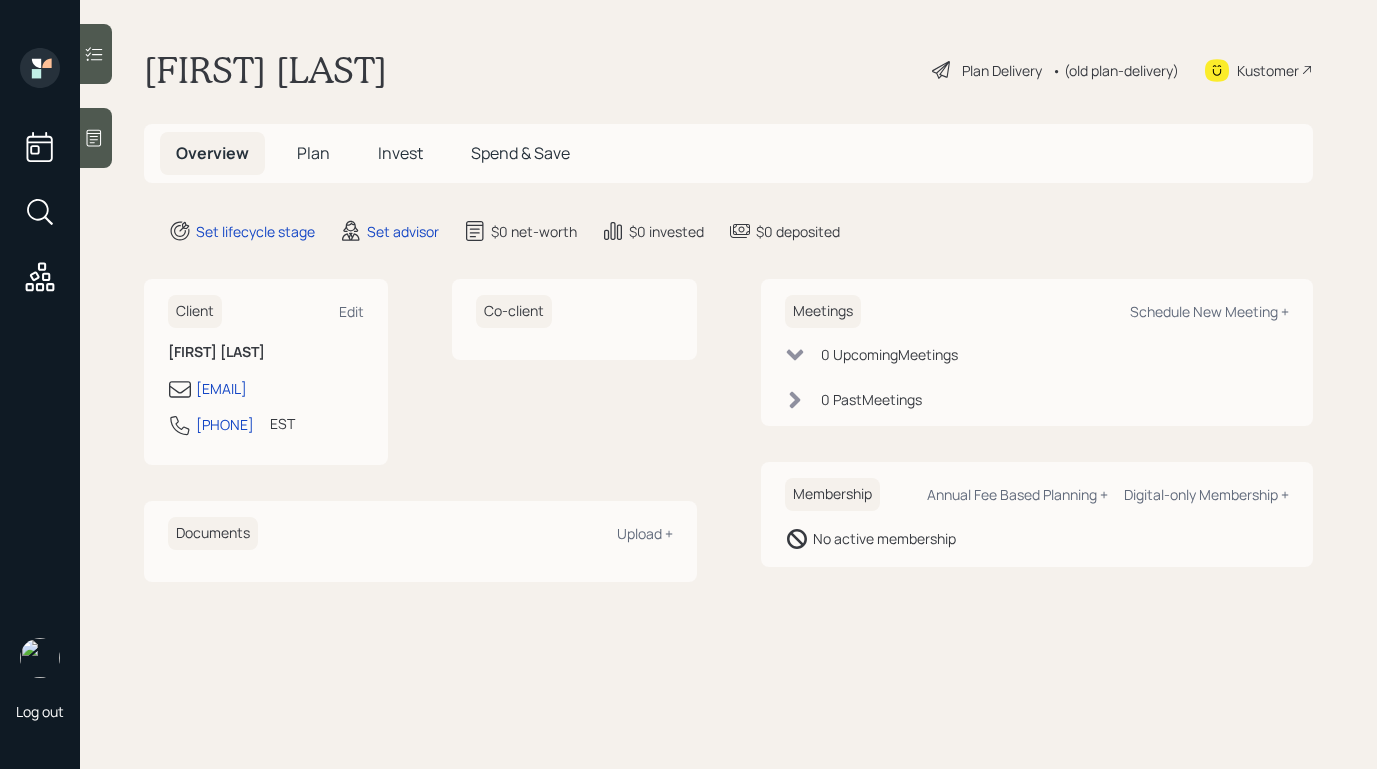 scroll, scrollTop: 0, scrollLeft: 0, axis: both 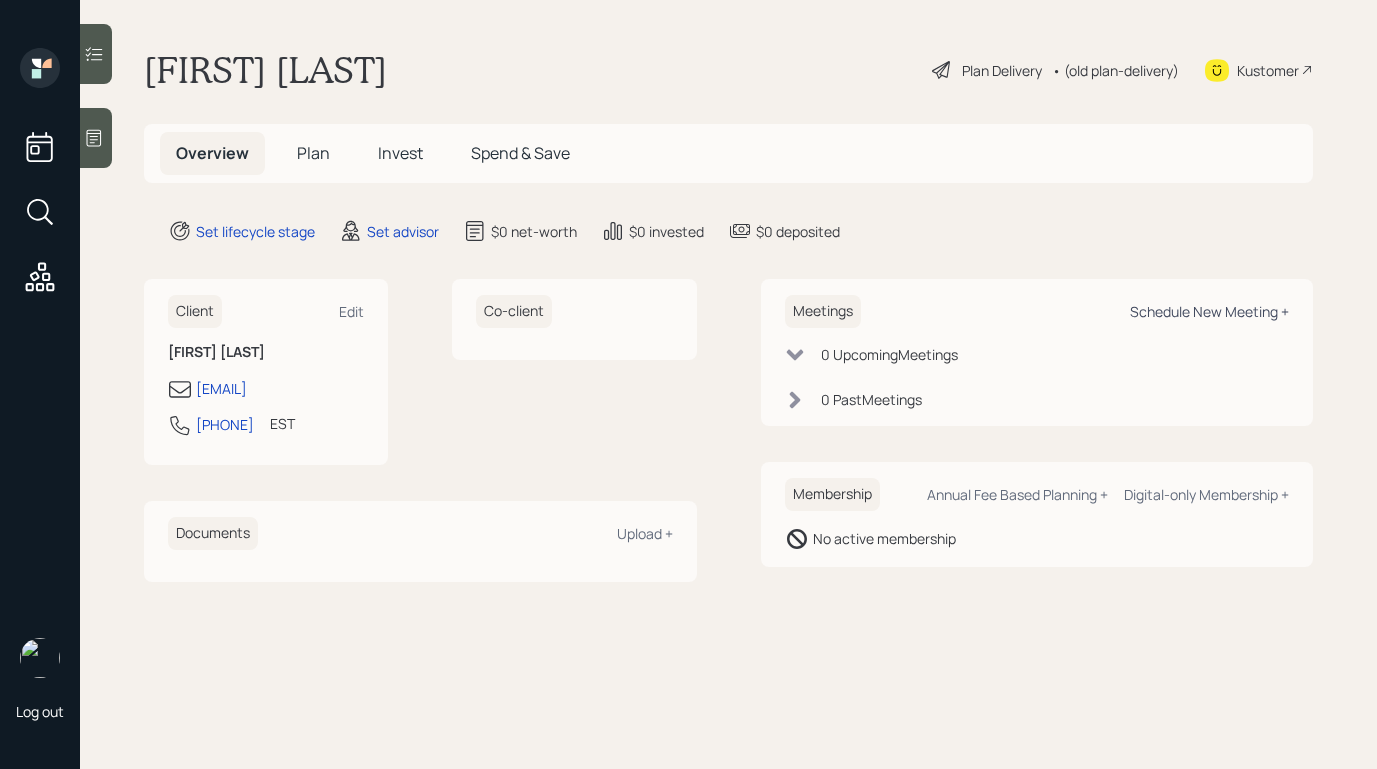 click on "Schedule New Meeting +" at bounding box center [1209, 311] 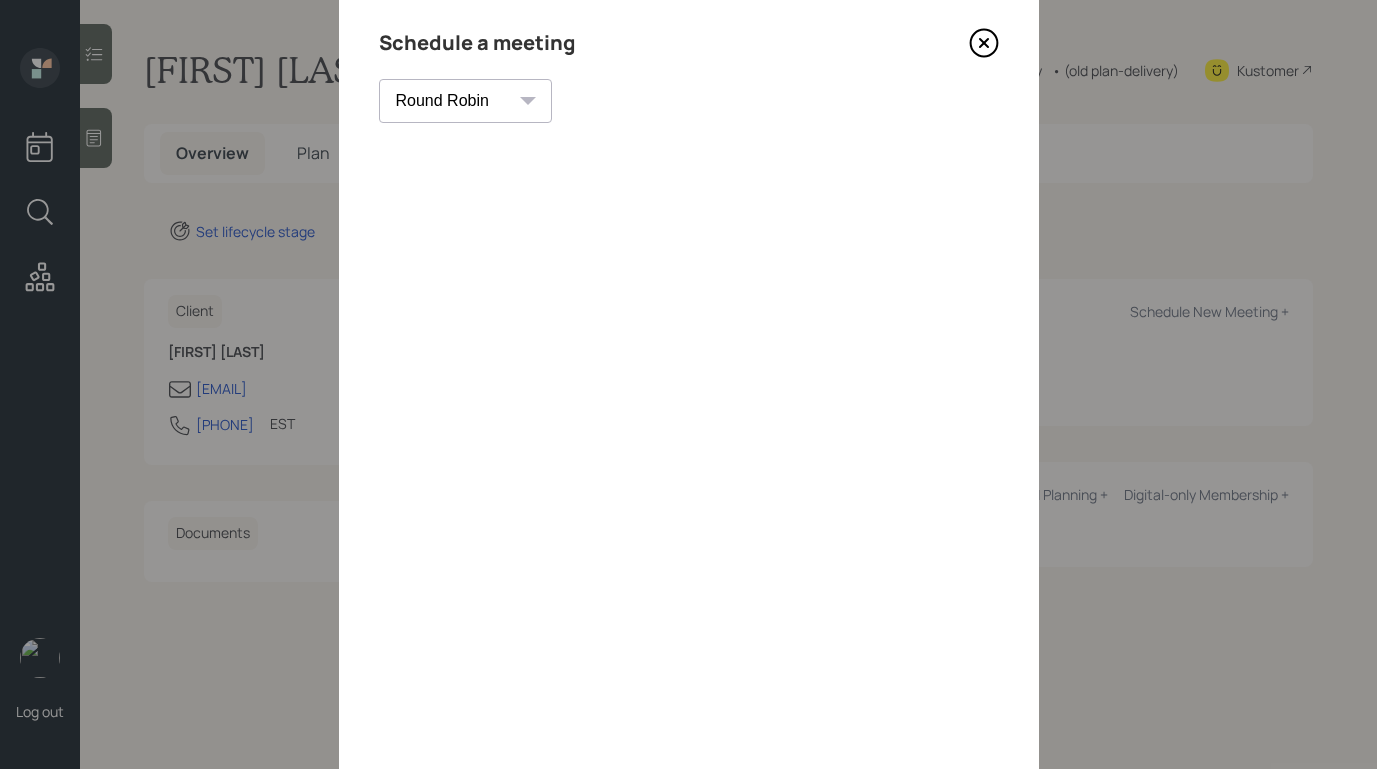 scroll, scrollTop: 74, scrollLeft: 0, axis: vertical 